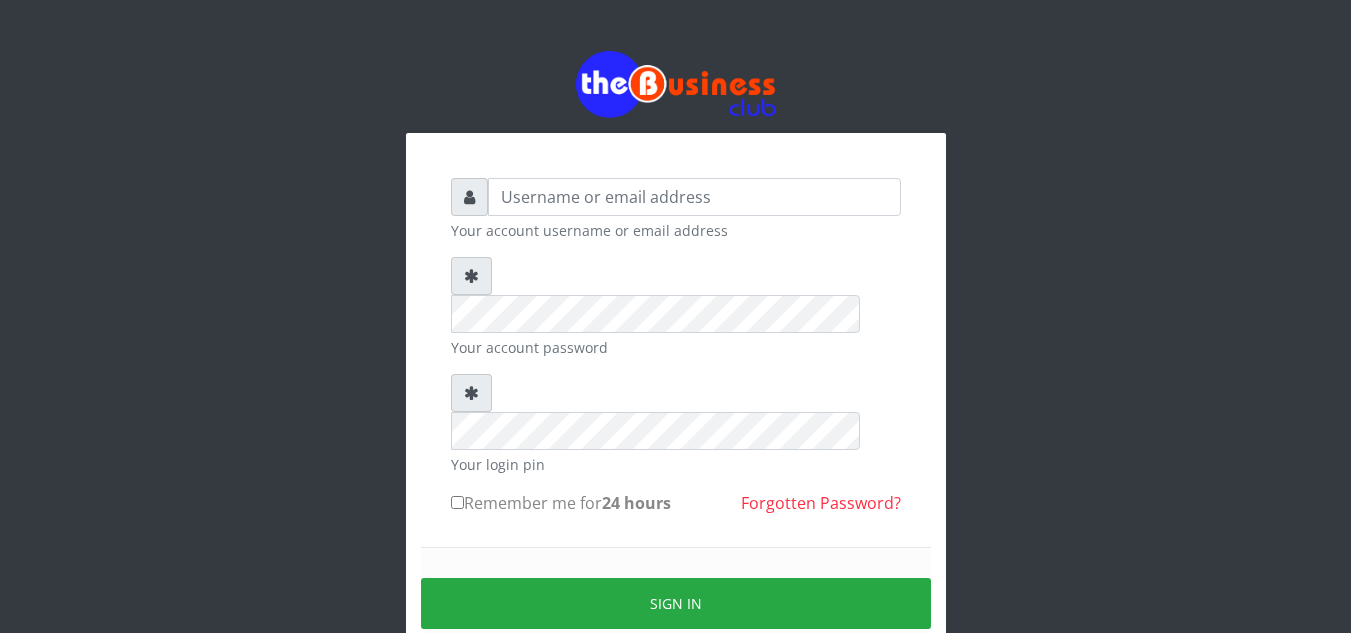 scroll, scrollTop: 0, scrollLeft: 0, axis: both 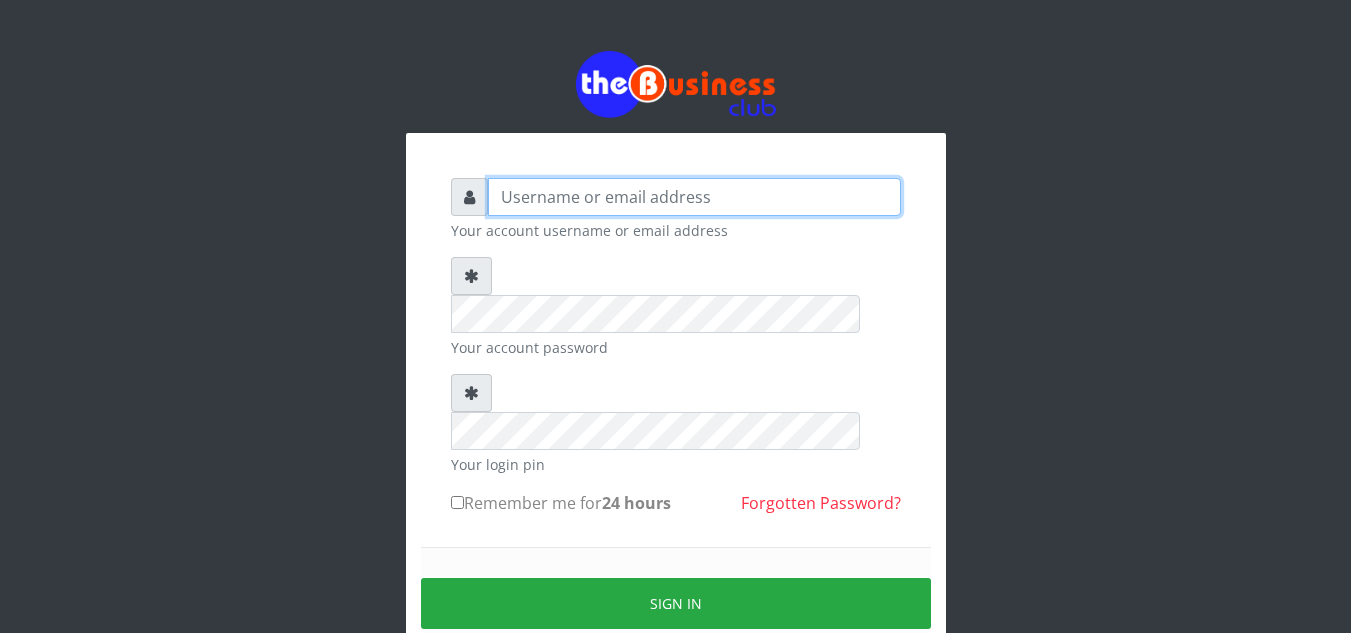 type on "[FIRST]" 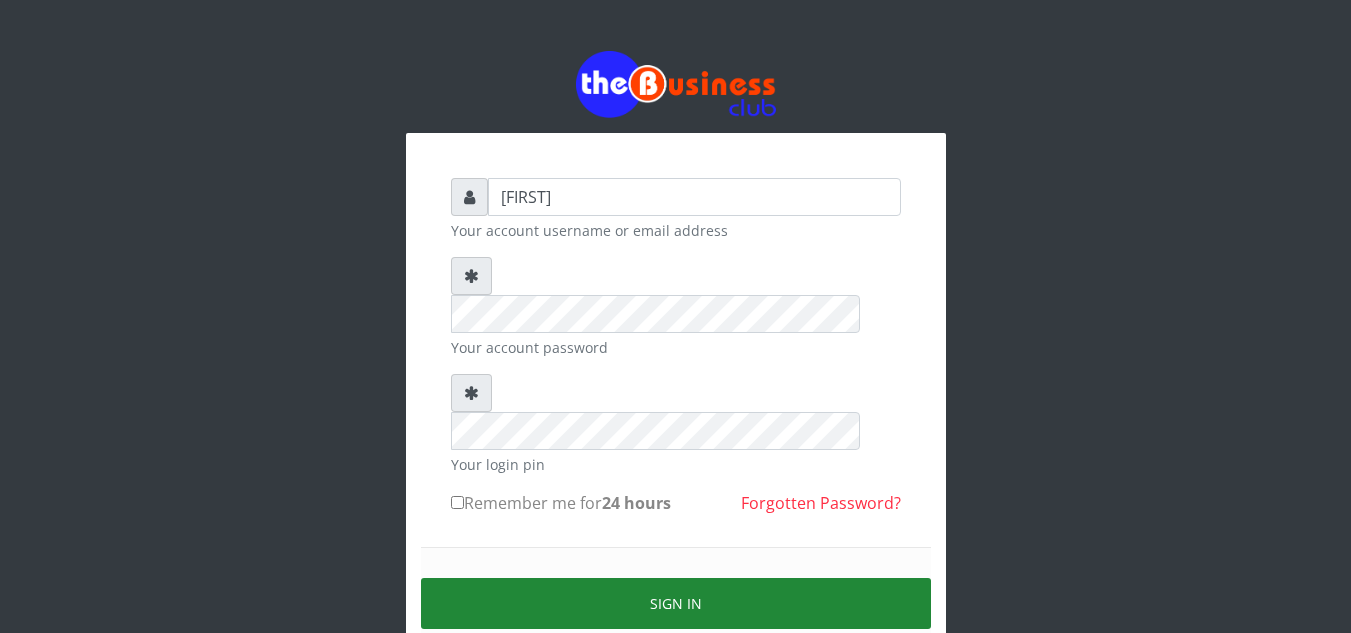 click on "Sign in" at bounding box center [676, 603] 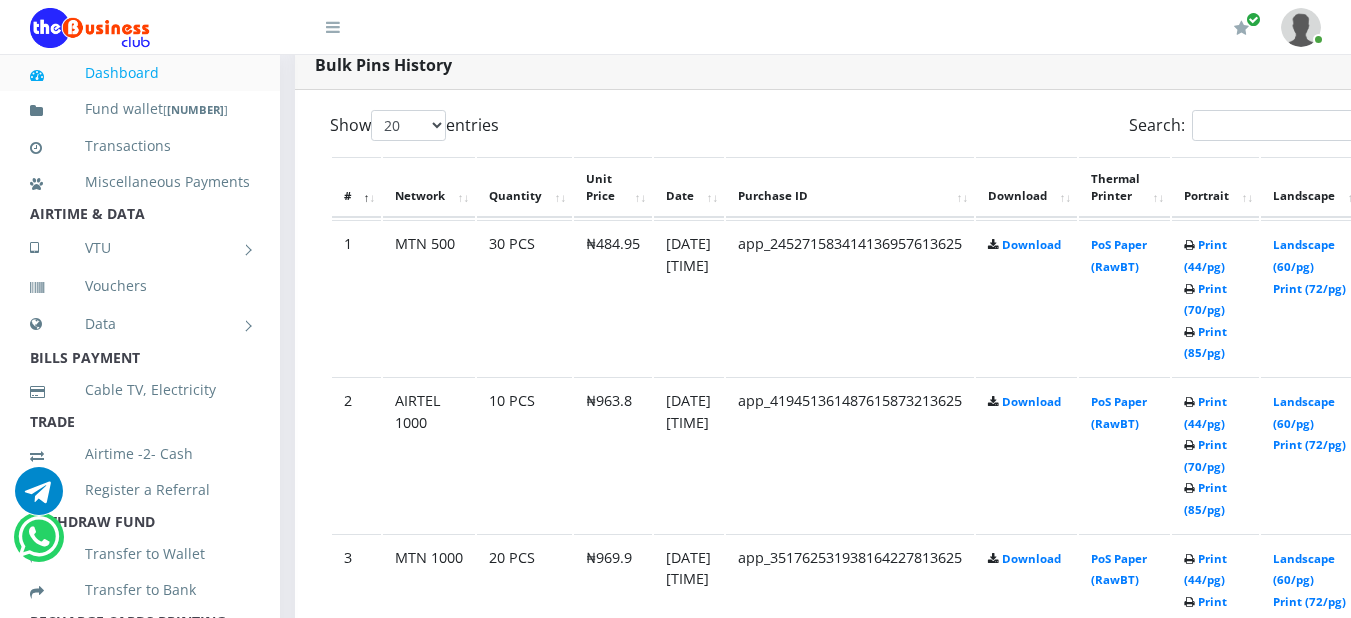 scroll, scrollTop: 1044, scrollLeft: 15, axis: both 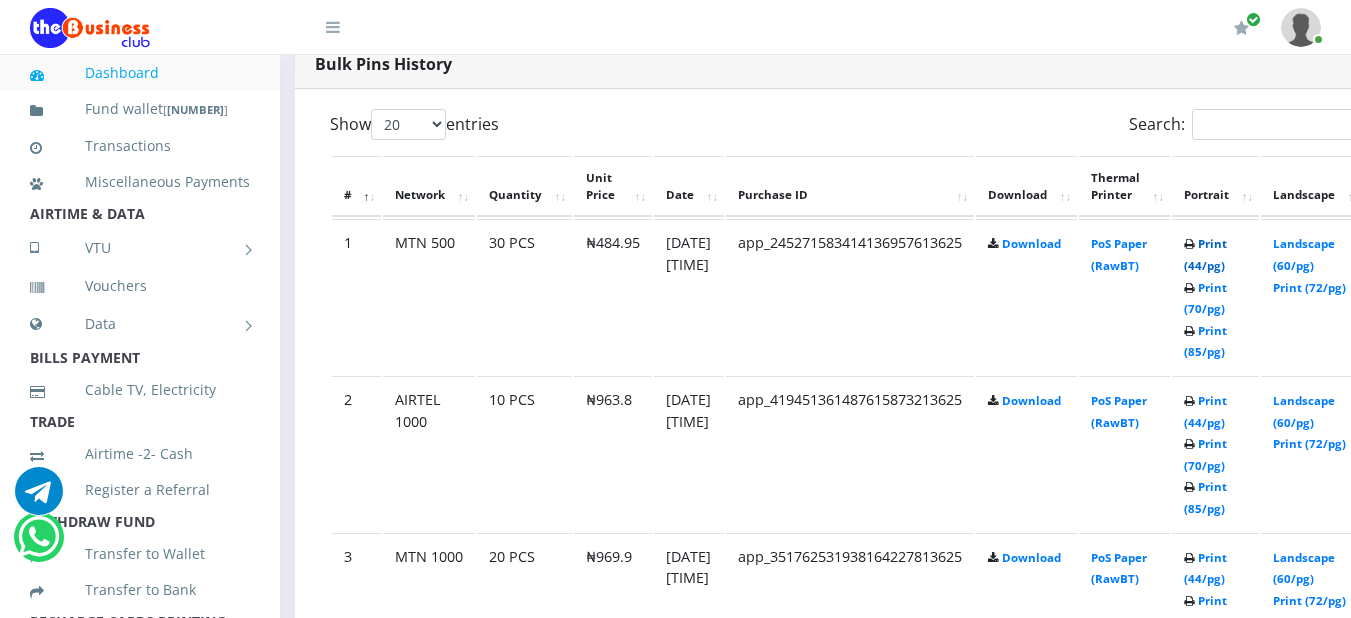 click on "Print (44/pg)" at bounding box center (1205, 254) 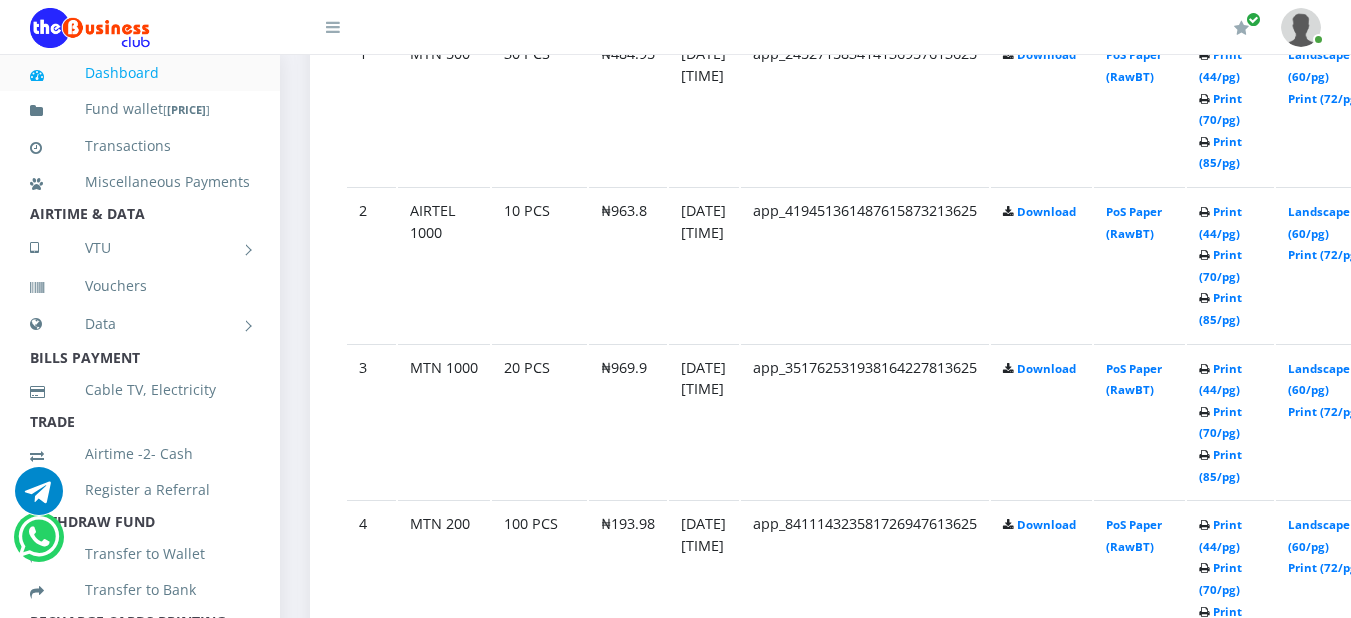 scroll, scrollTop: 1273, scrollLeft: 0, axis: vertical 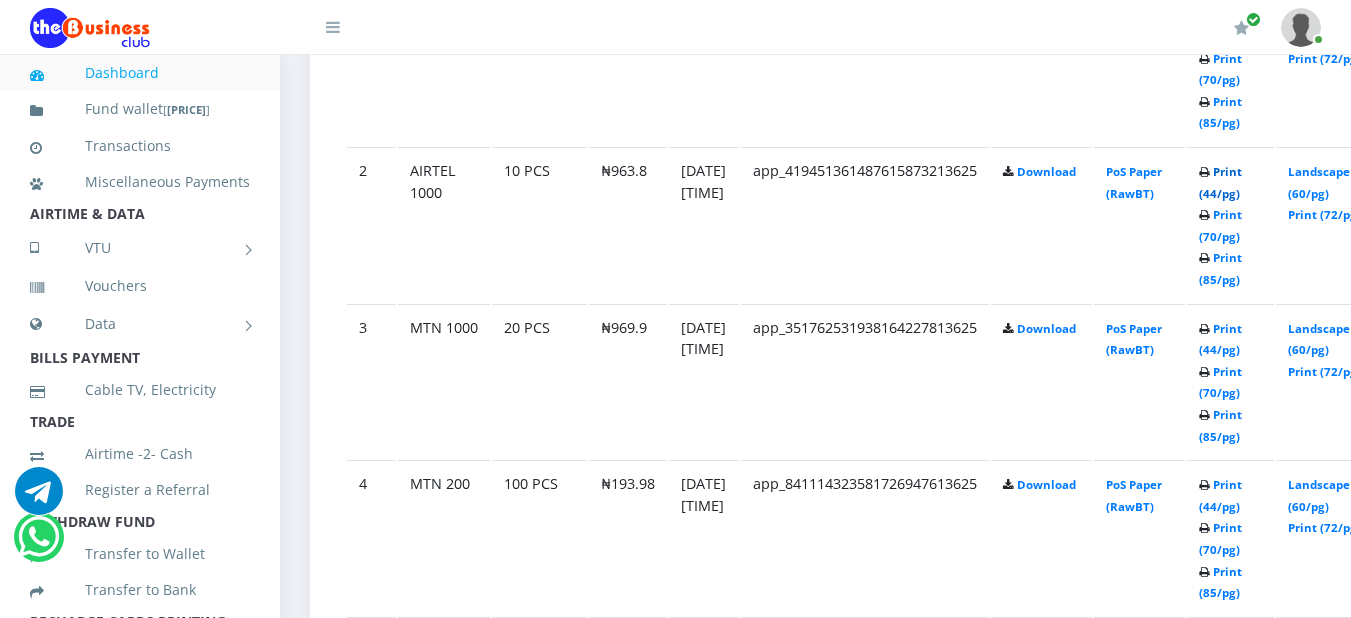 click on "Print (44/pg)" at bounding box center (1220, 182) 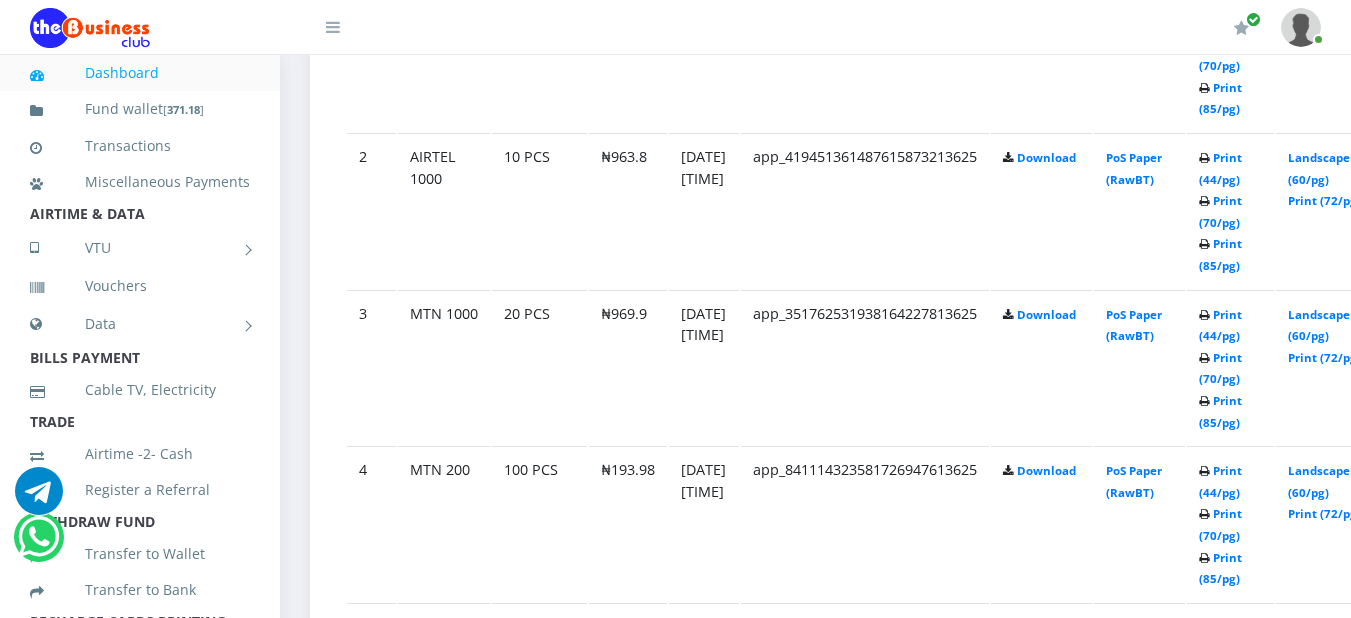 scroll, scrollTop: 1327, scrollLeft: 0, axis: vertical 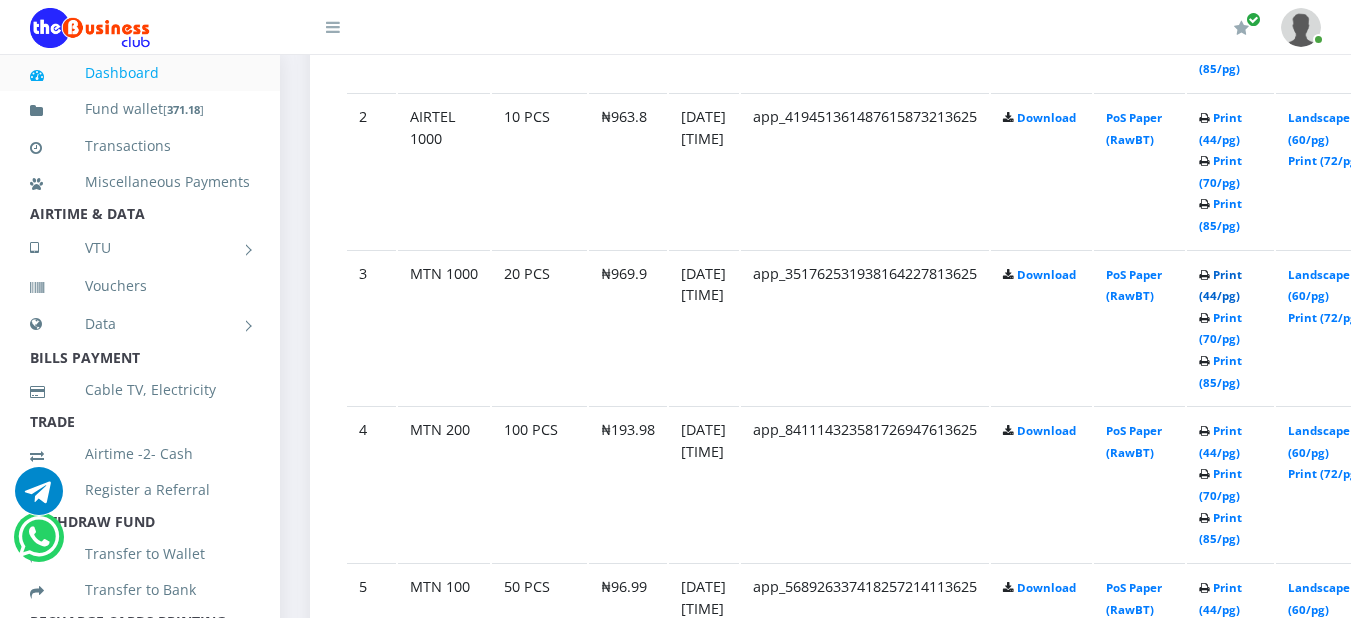 click on "Print (44/pg)" at bounding box center (1220, 285) 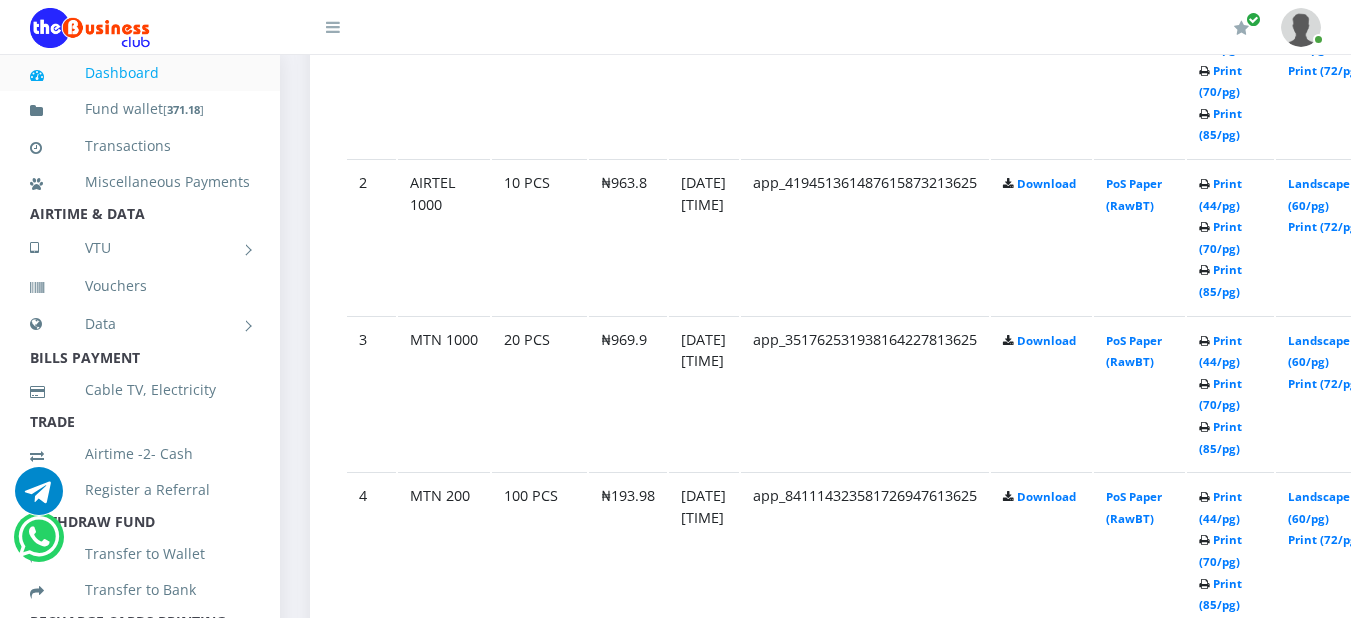 scroll, scrollTop: 1327, scrollLeft: 0, axis: vertical 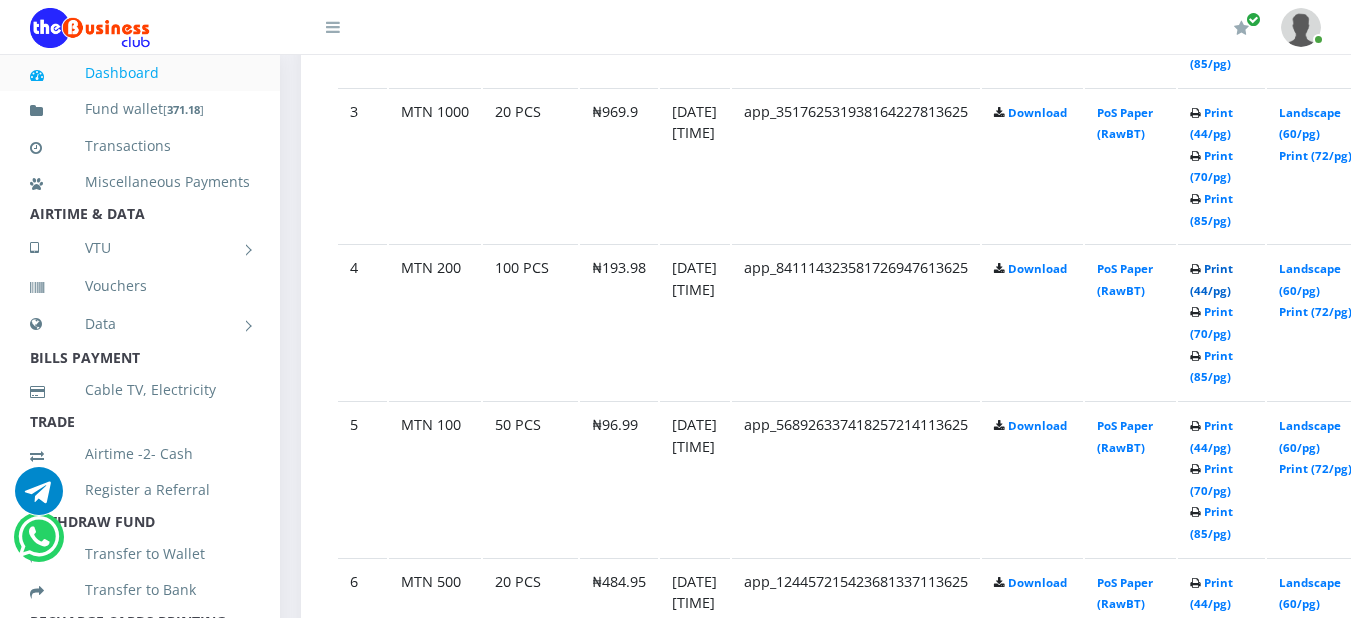 click on "Print (44/pg)" at bounding box center (1211, 279) 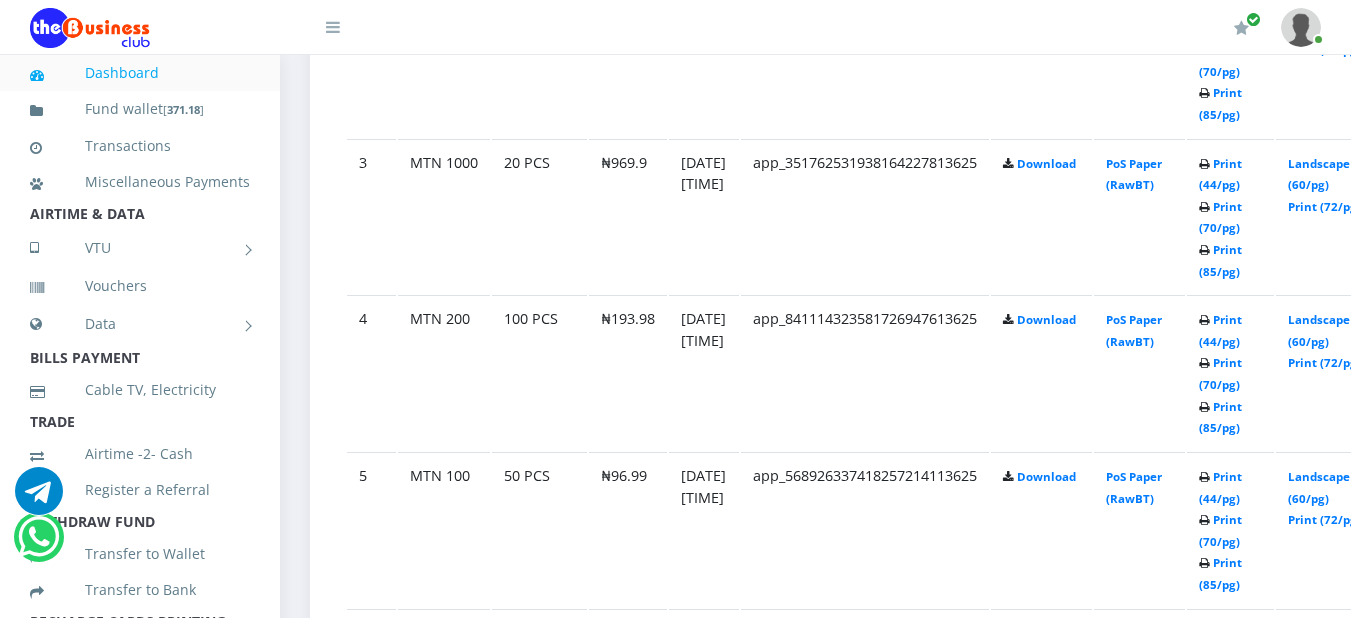 scroll, scrollTop: 1440, scrollLeft: 0, axis: vertical 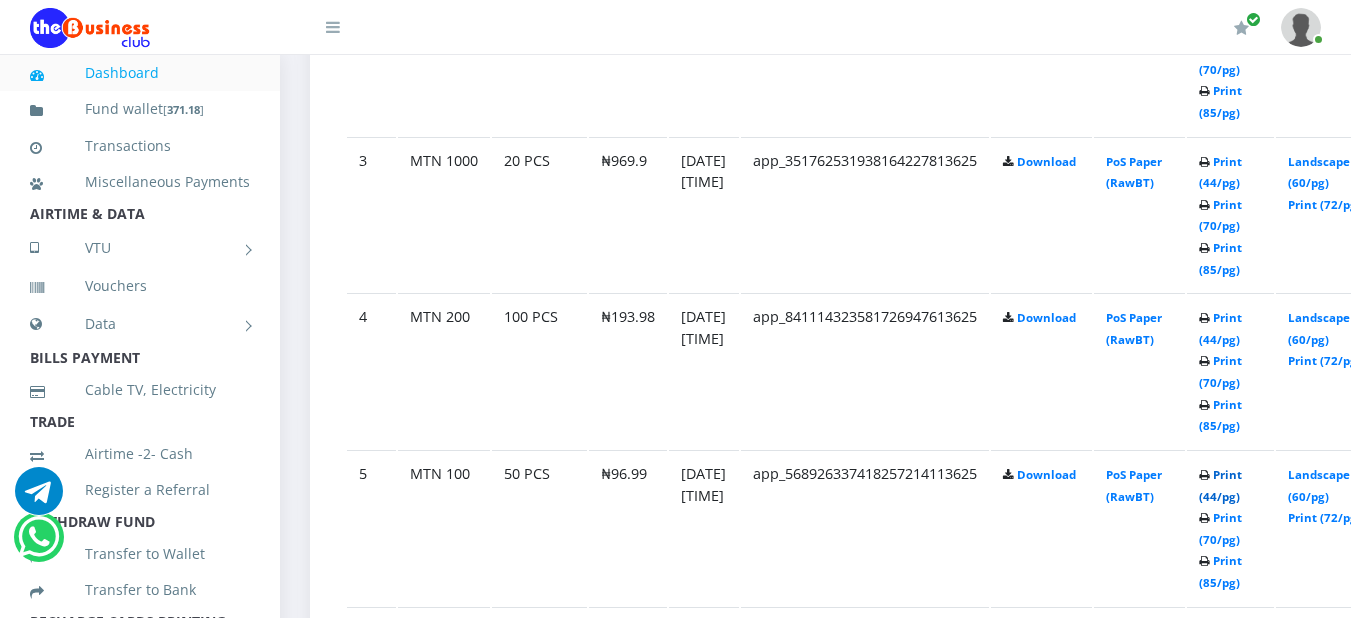 click on "Print (44/pg)" at bounding box center [1220, 485] 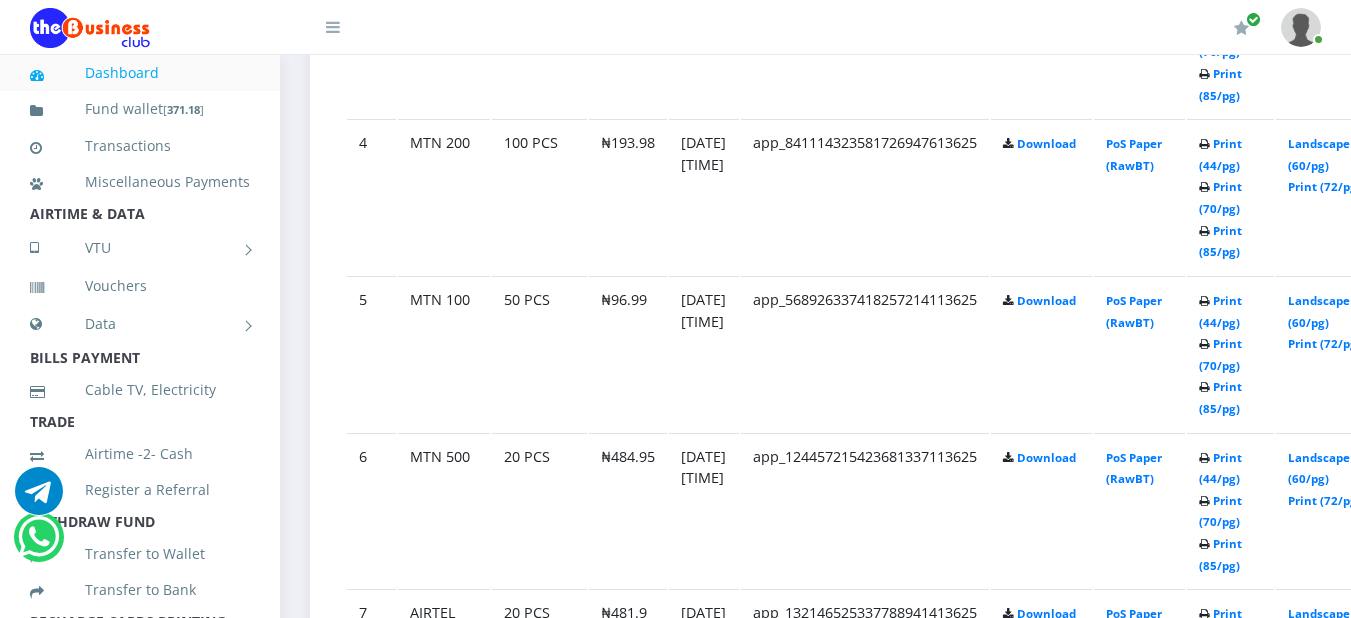 scroll, scrollTop: 1654, scrollLeft: 0, axis: vertical 